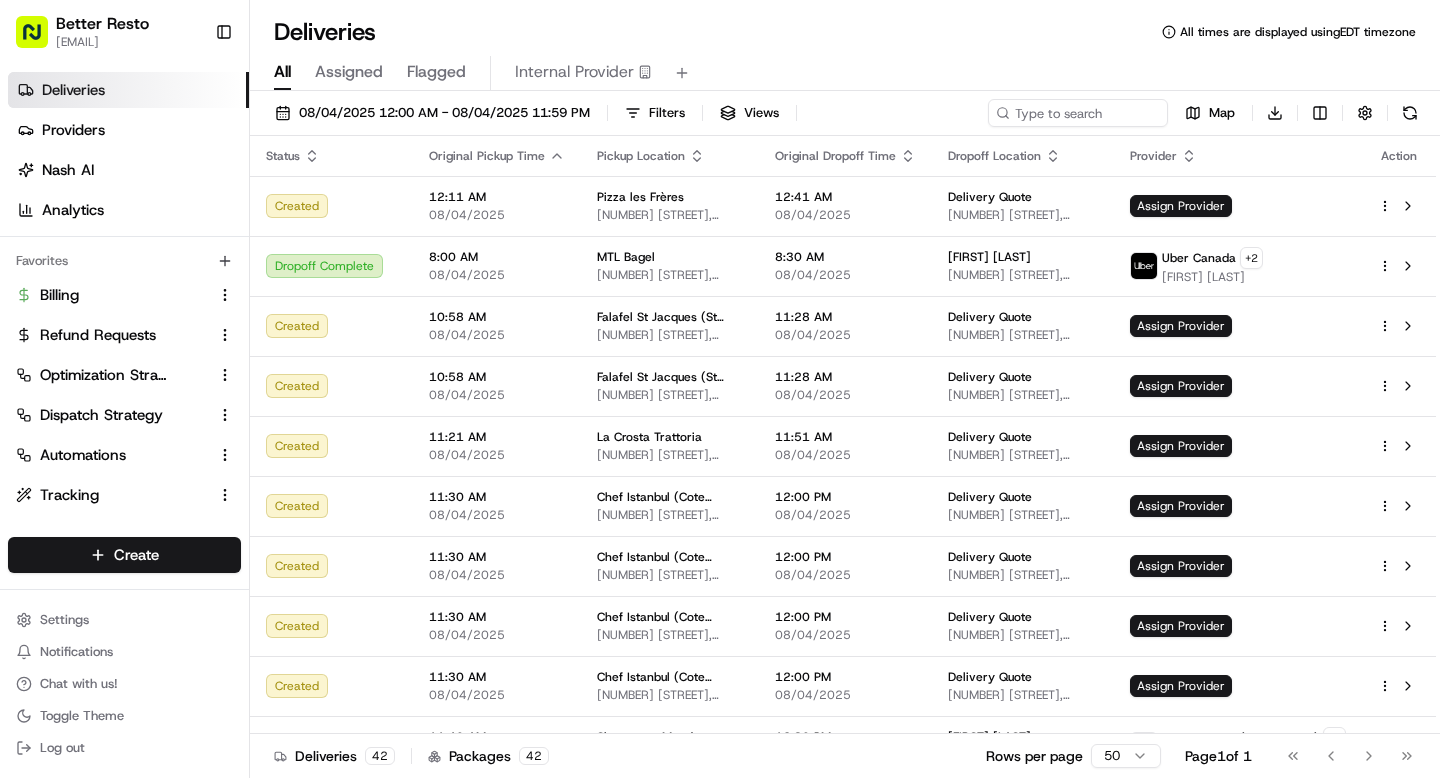 scroll, scrollTop: 0, scrollLeft: 0, axis: both 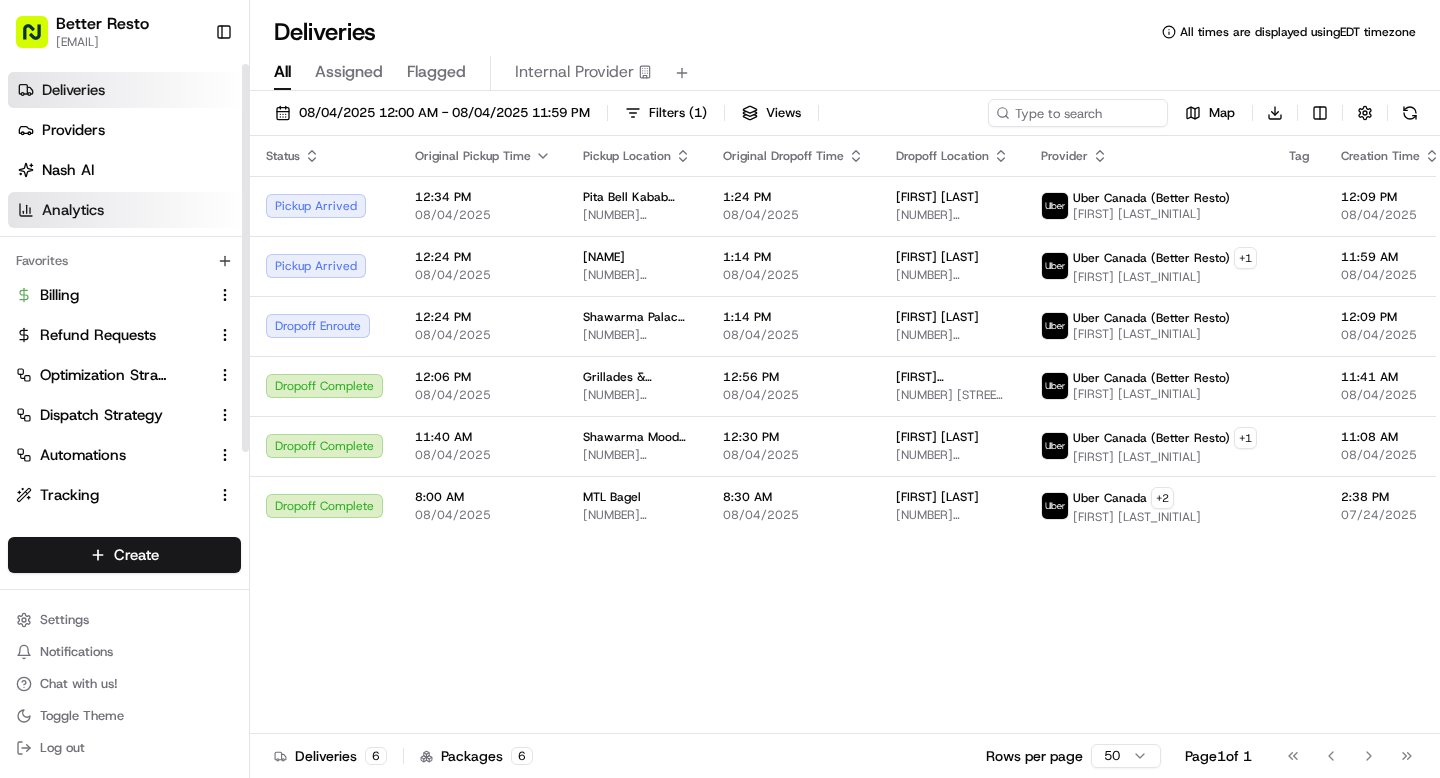 click on "Analytics" at bounding box center (128, 210) 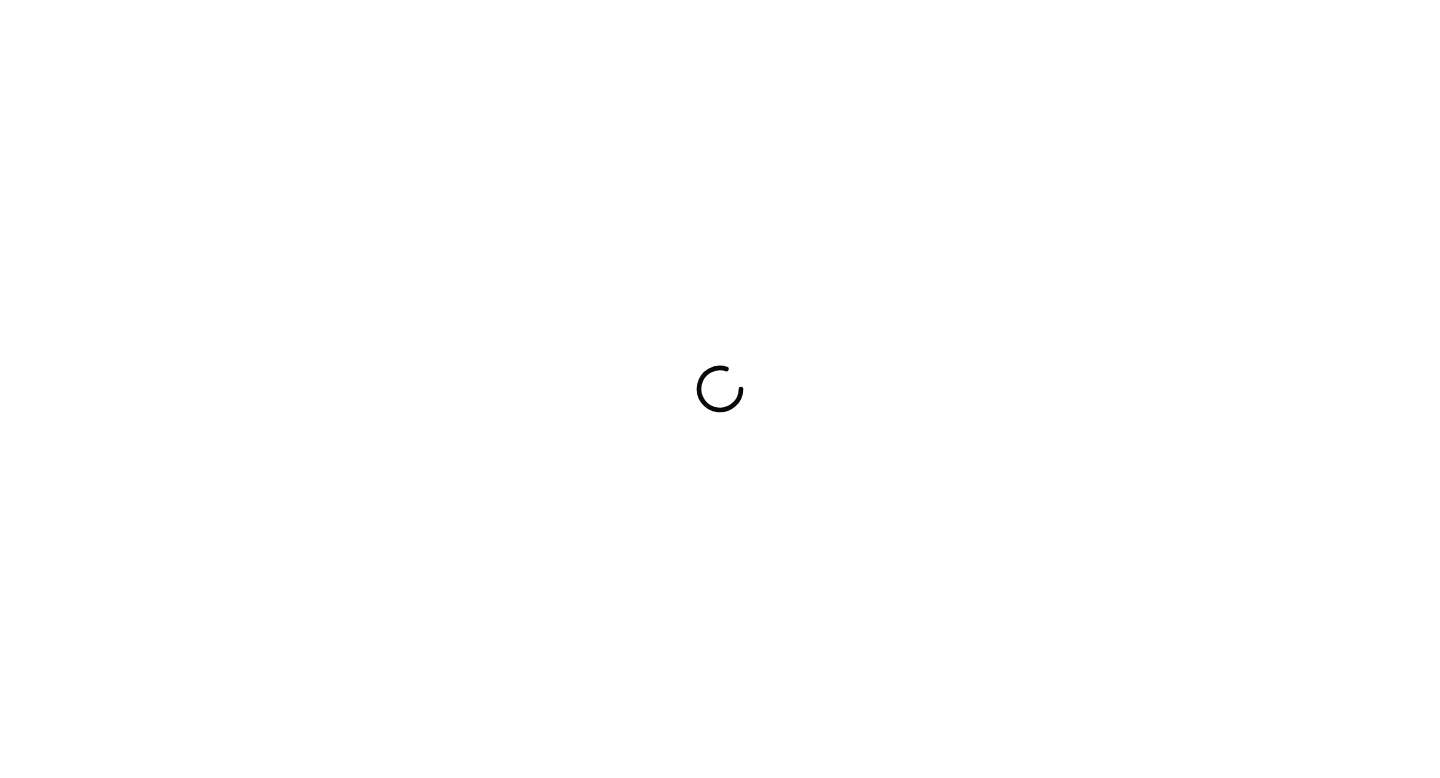 scroll, scrollTop: 0, scrollLeft: 0, axis: both 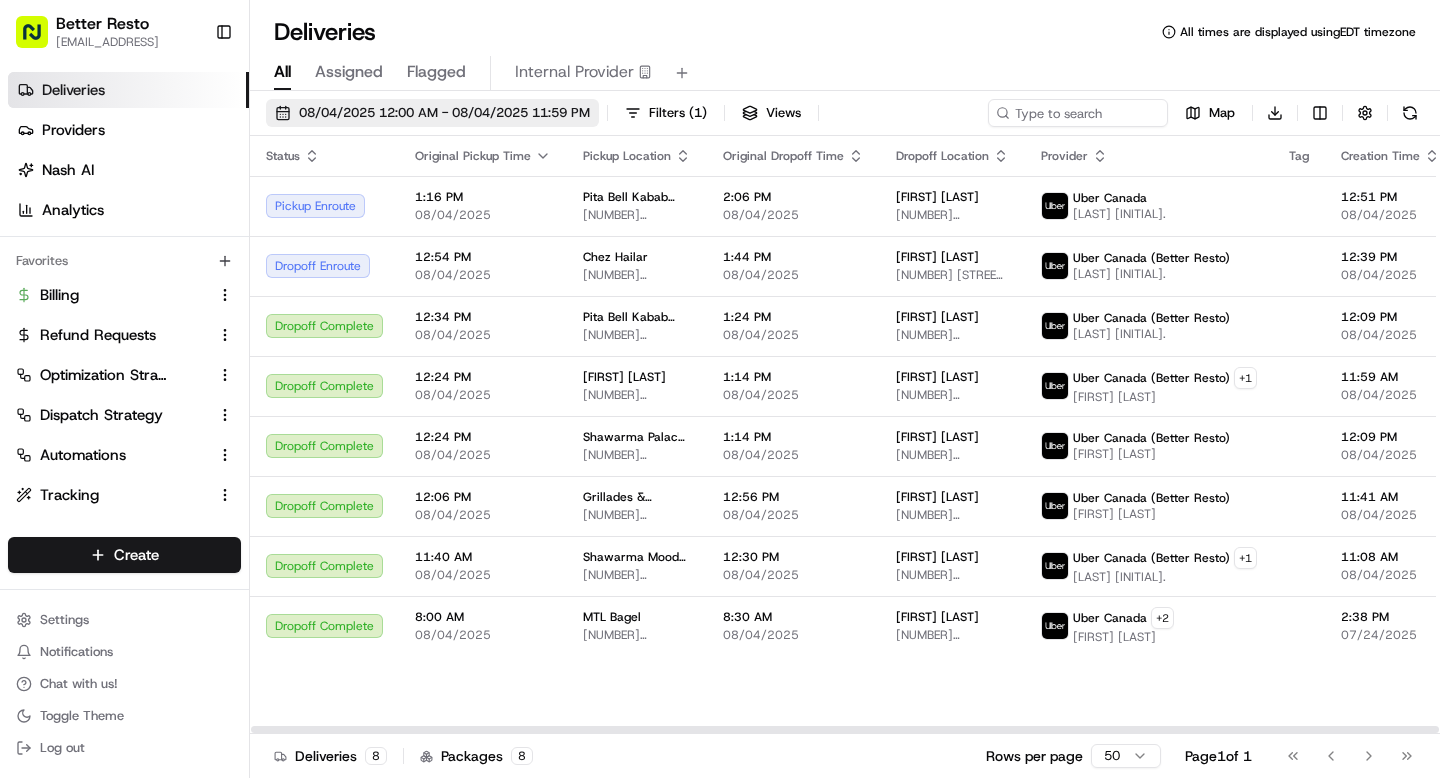 click on "08/04/2025 12:00 AM - 08/04/2025 11:59 PM" at bounding box center [432, 113] 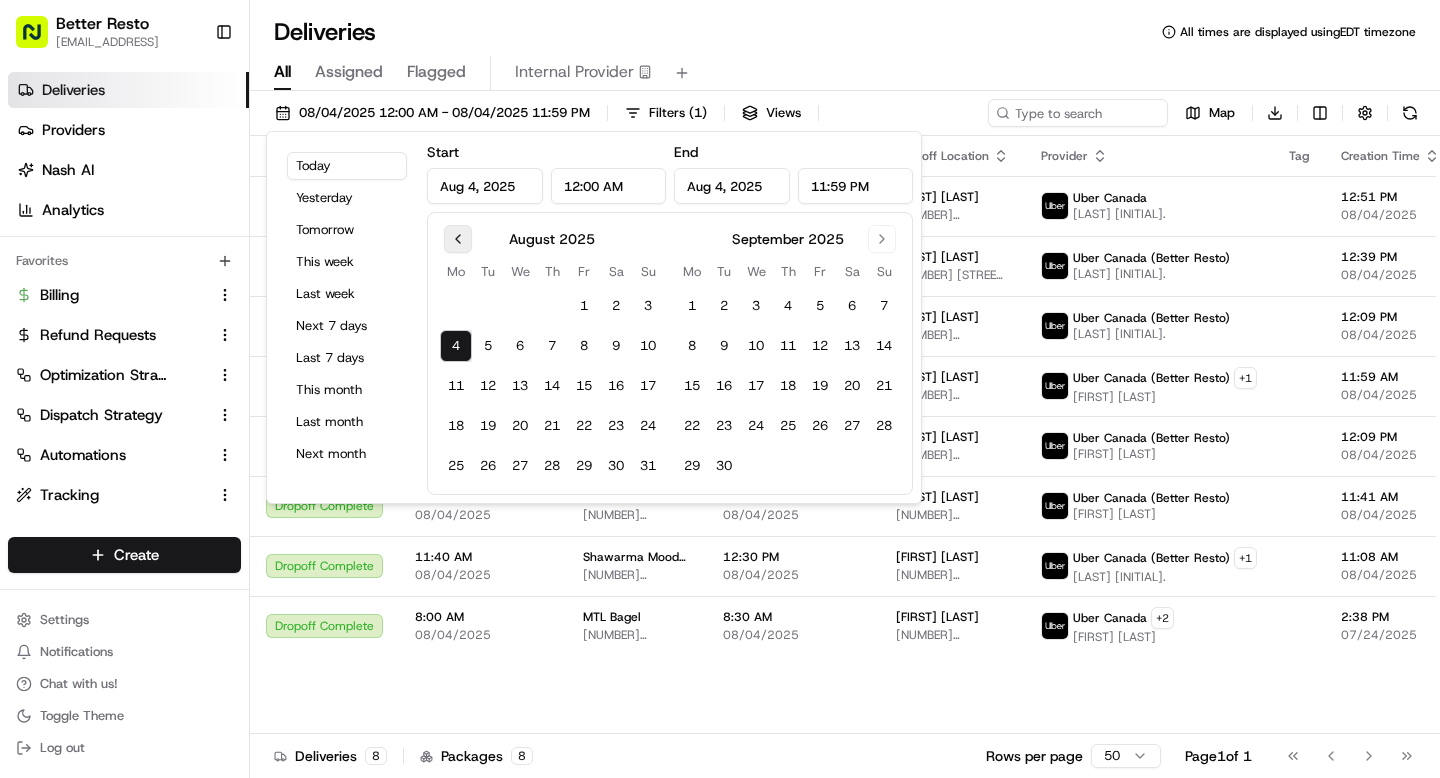 click at bounding box center [458, 239] 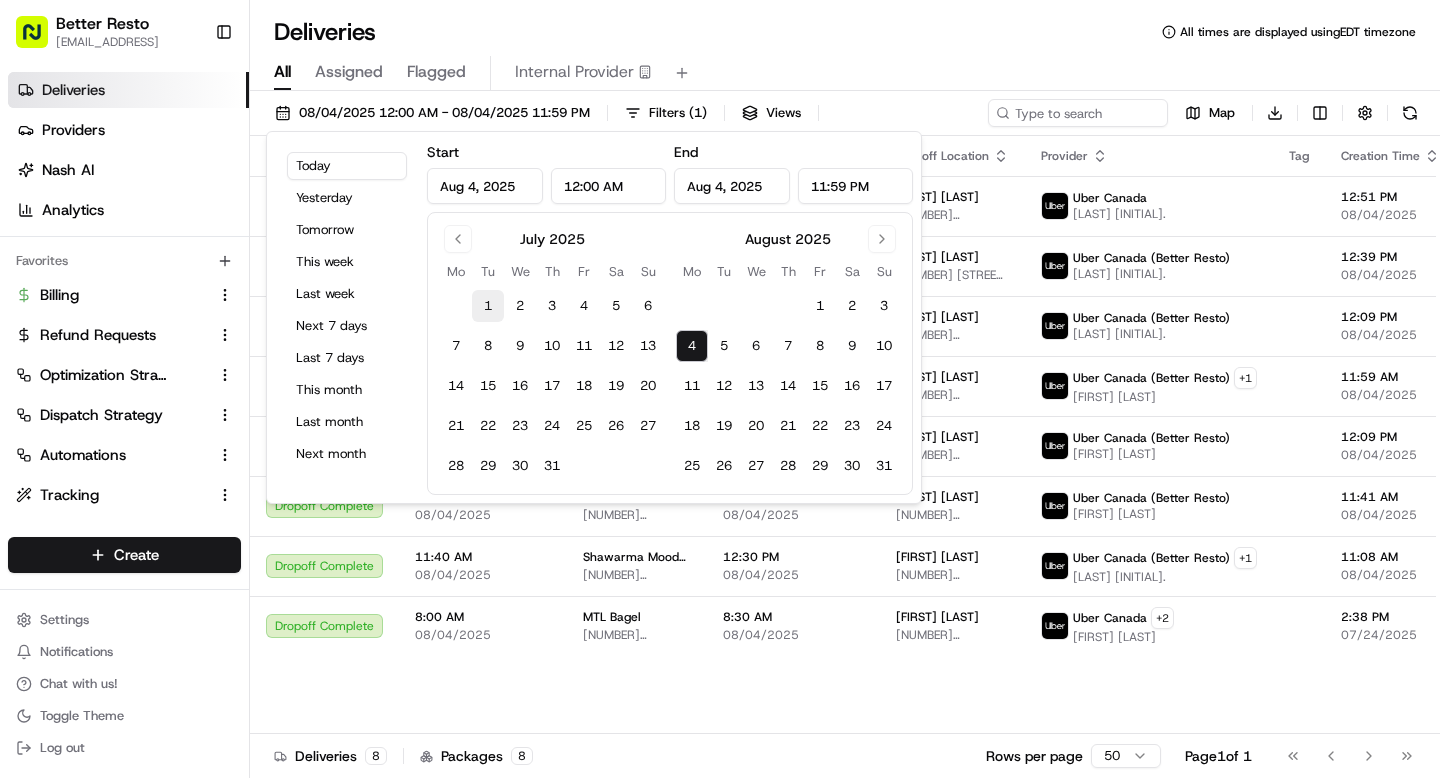 click on "1" at bounding box center [488, 306] 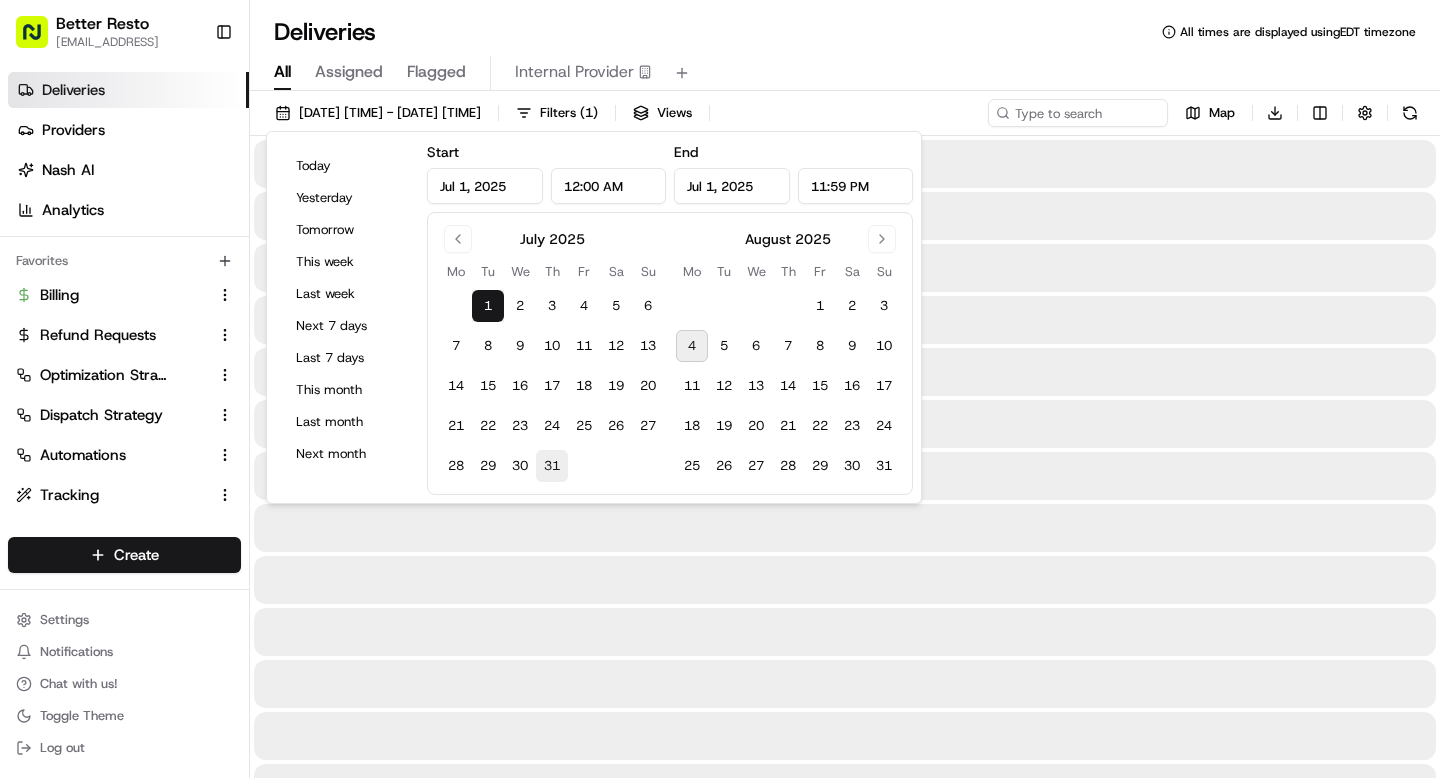 click on "31" at bounding box center [552, 466] 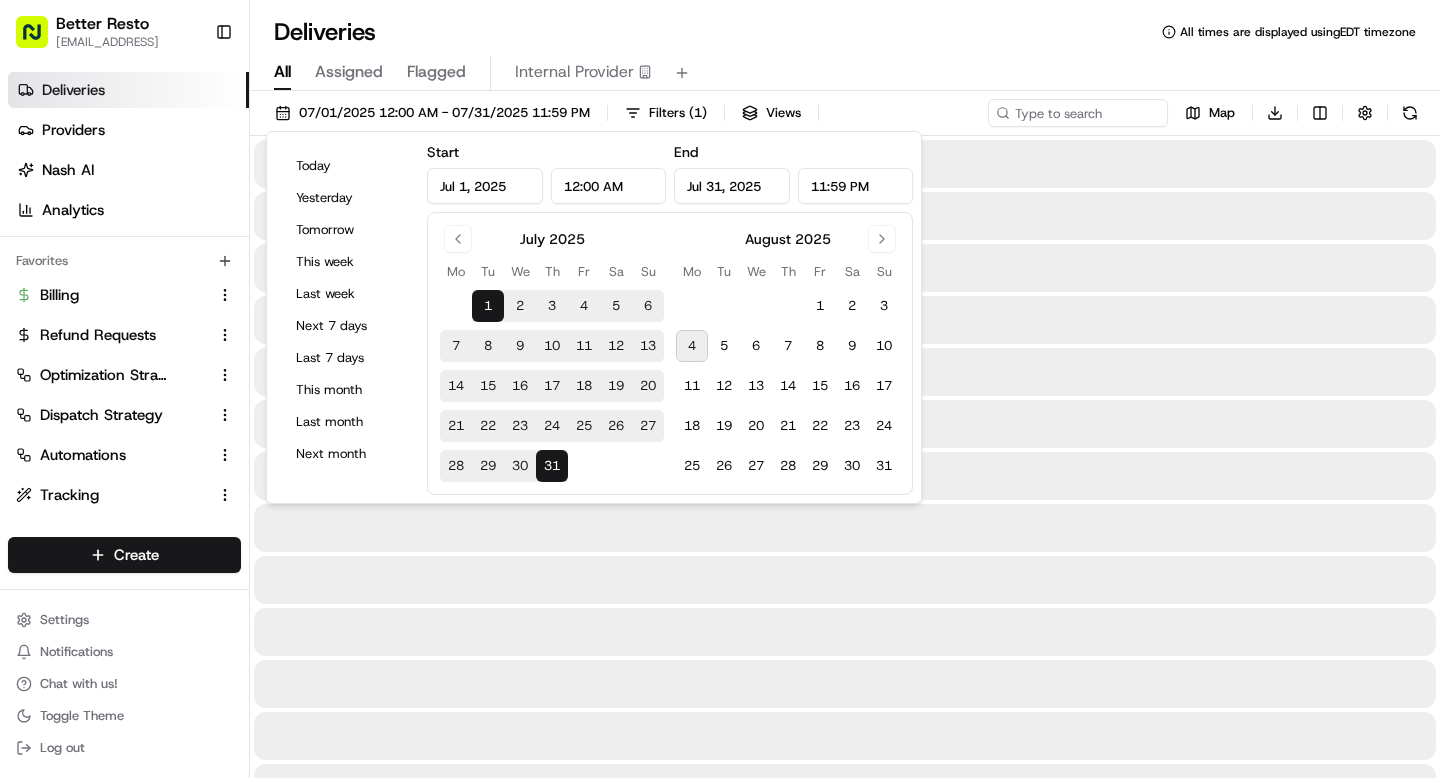 click on "All Assigned Flagged Internal Provider" at bounding box center (845, 73) 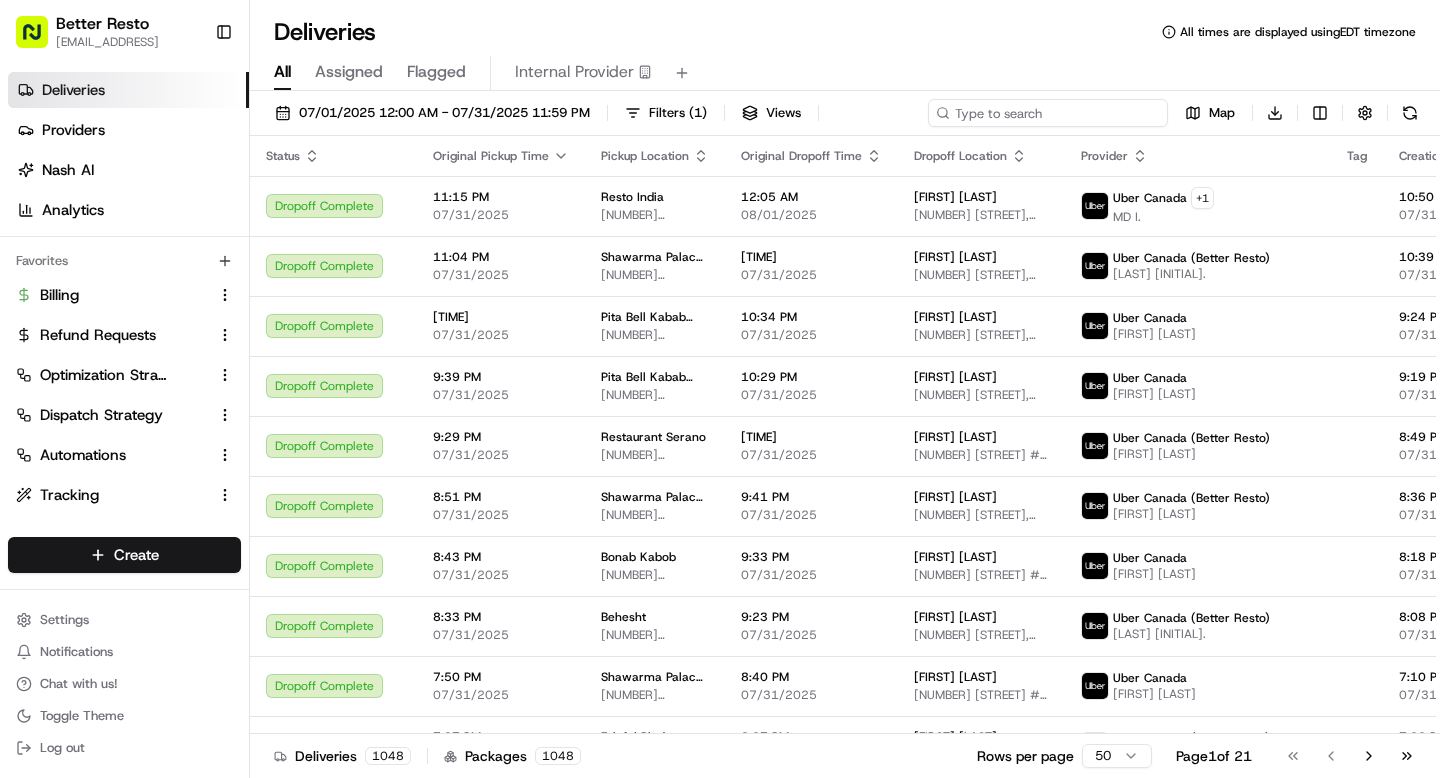click at bounding box center [1048, 113] 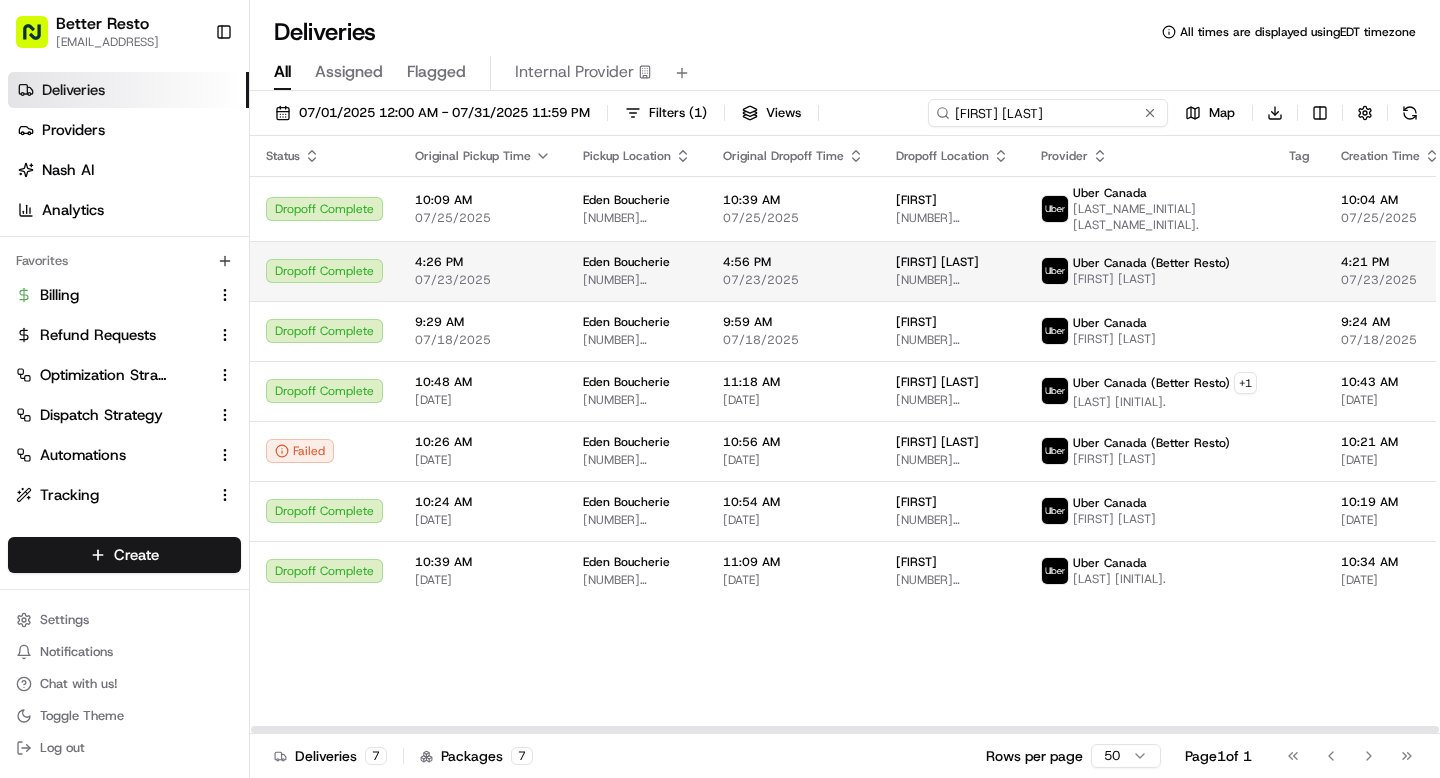 type on "eden boucherie" 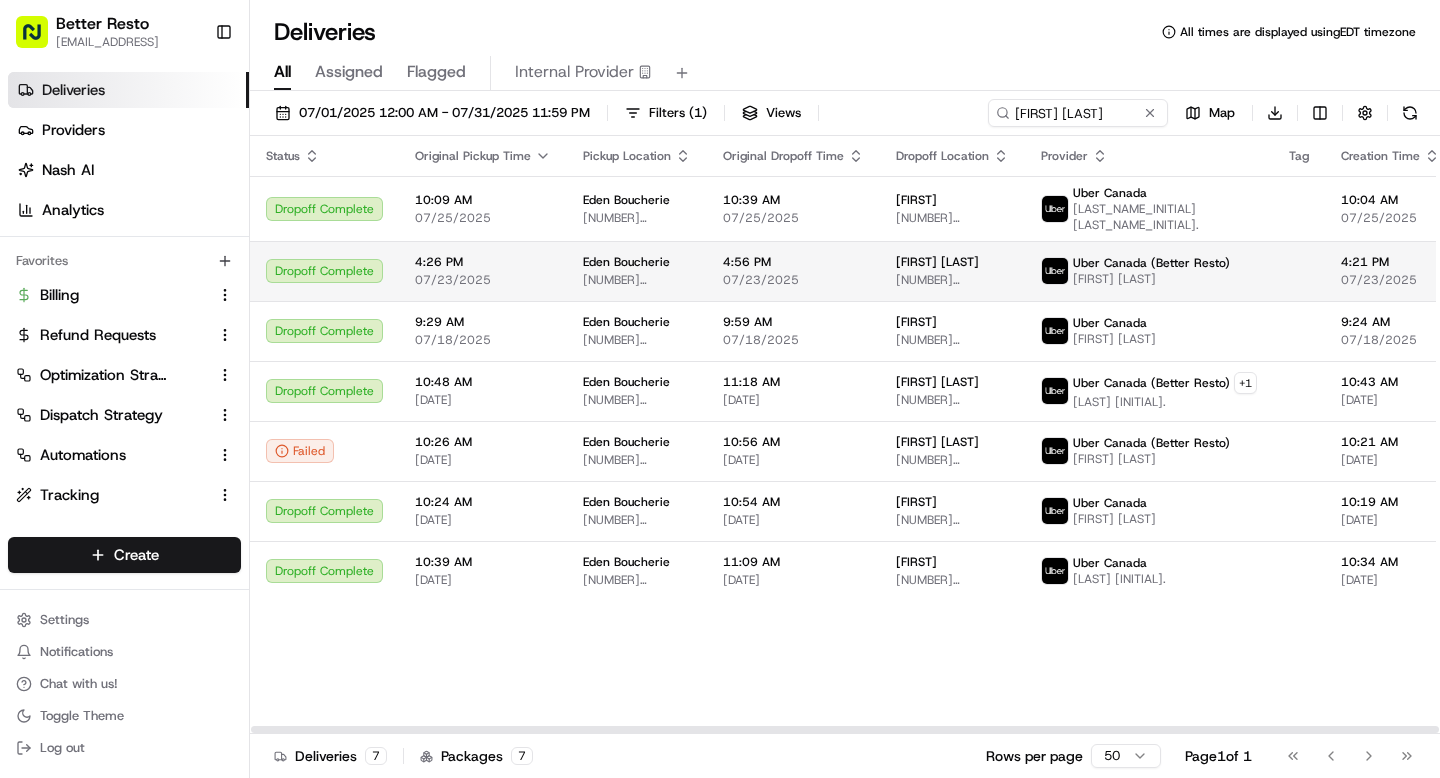 click on "Jacques J 5549 Av de Monkland, Montréal, QC H4A 1C8, Canada" at bounding box center [952, 271] 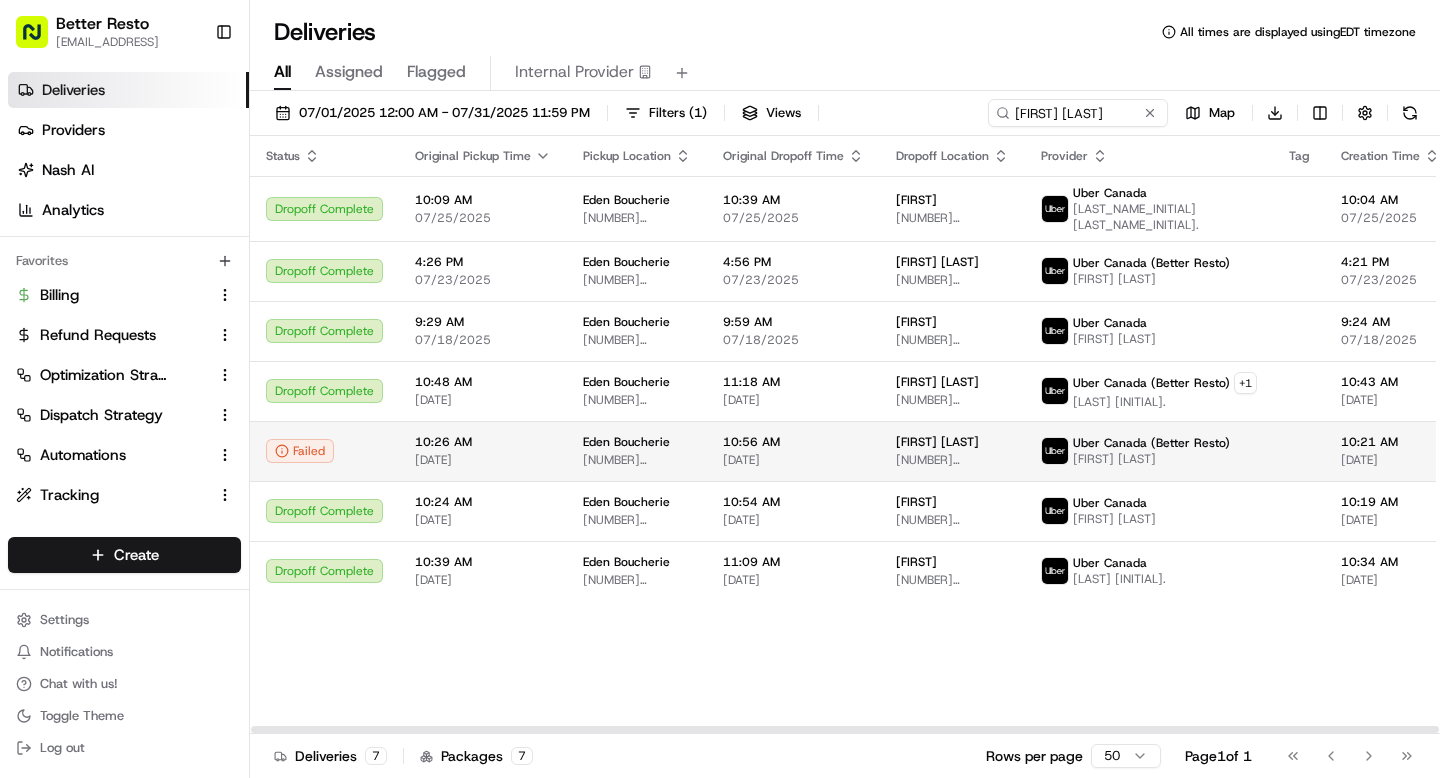 click on "10:56 AM" at bounding box center (793, 442) 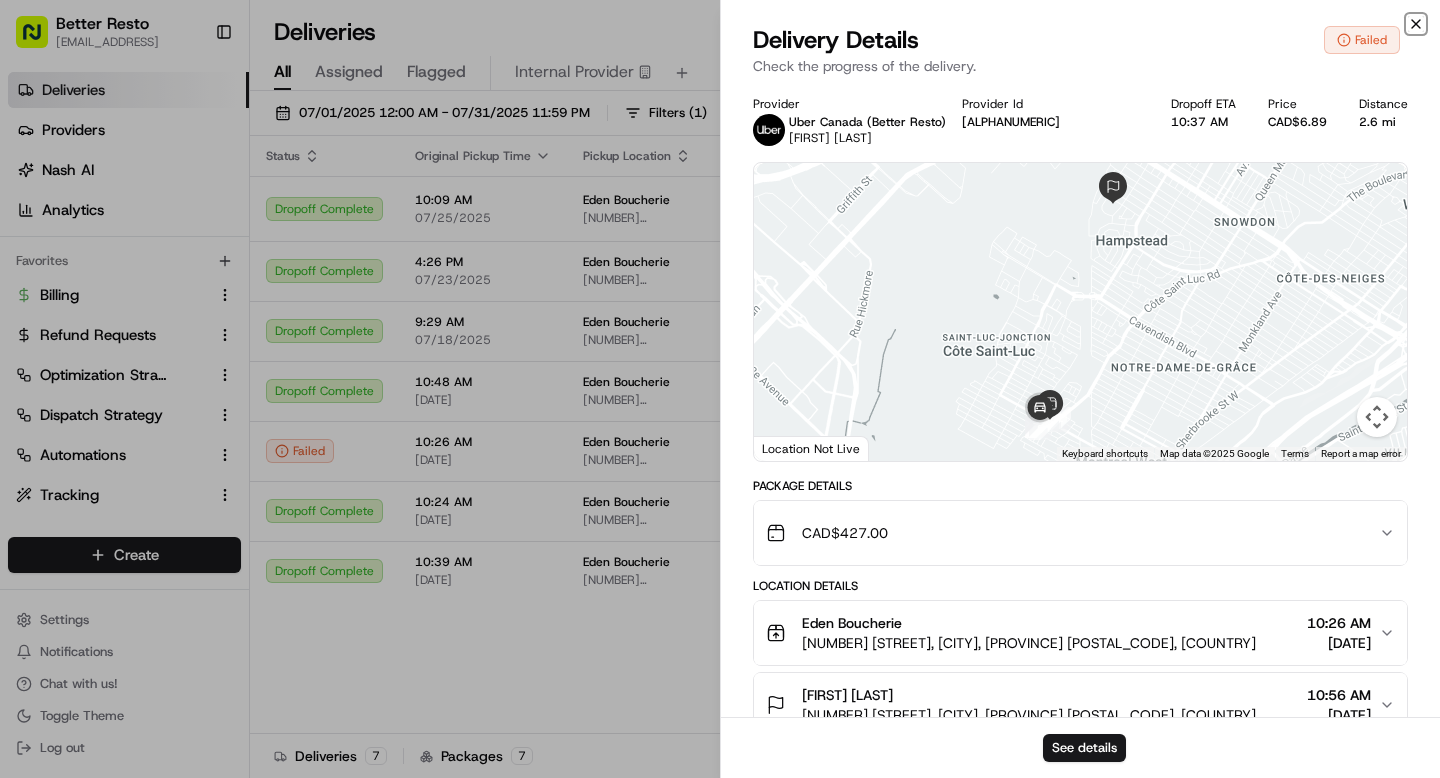 click 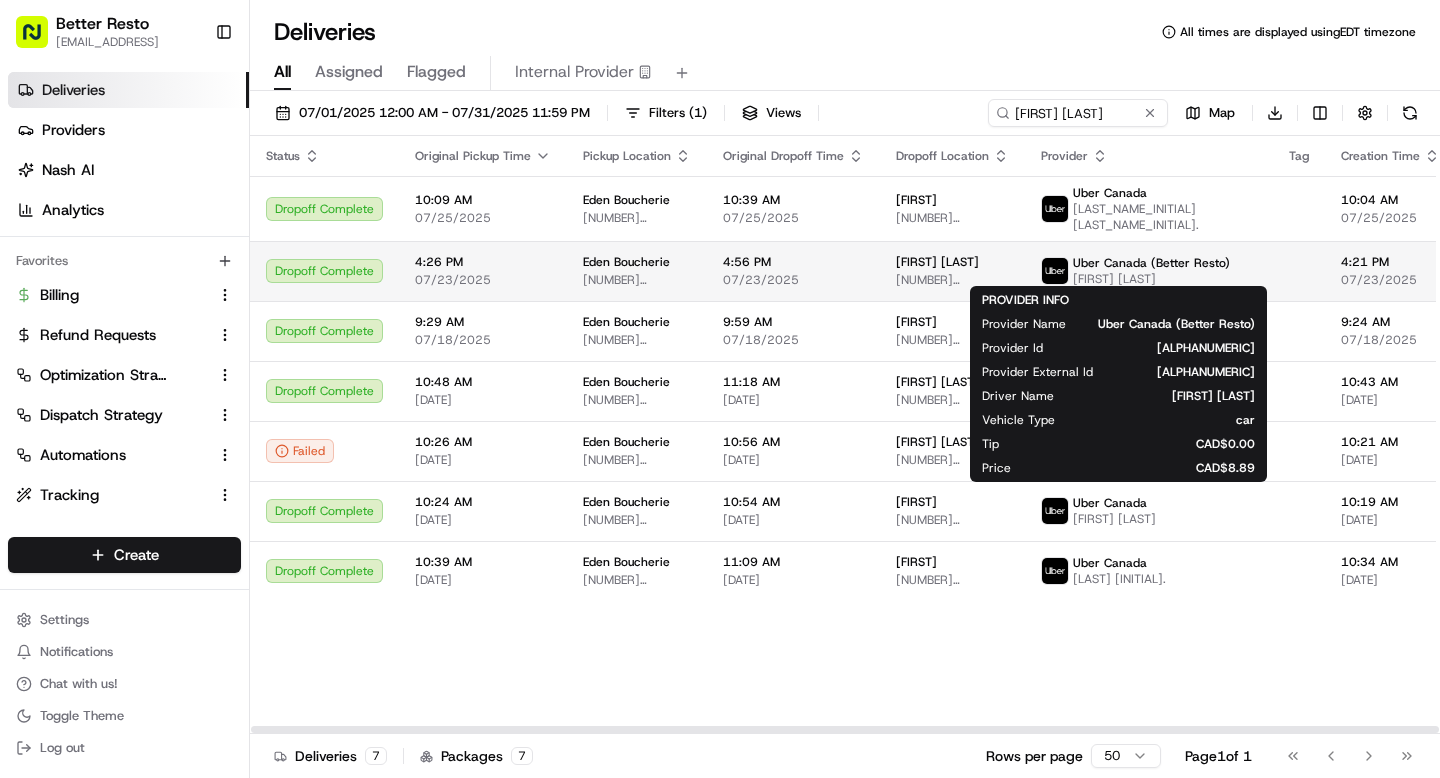 click on "Mene E." at bounding box center (1151, 279) 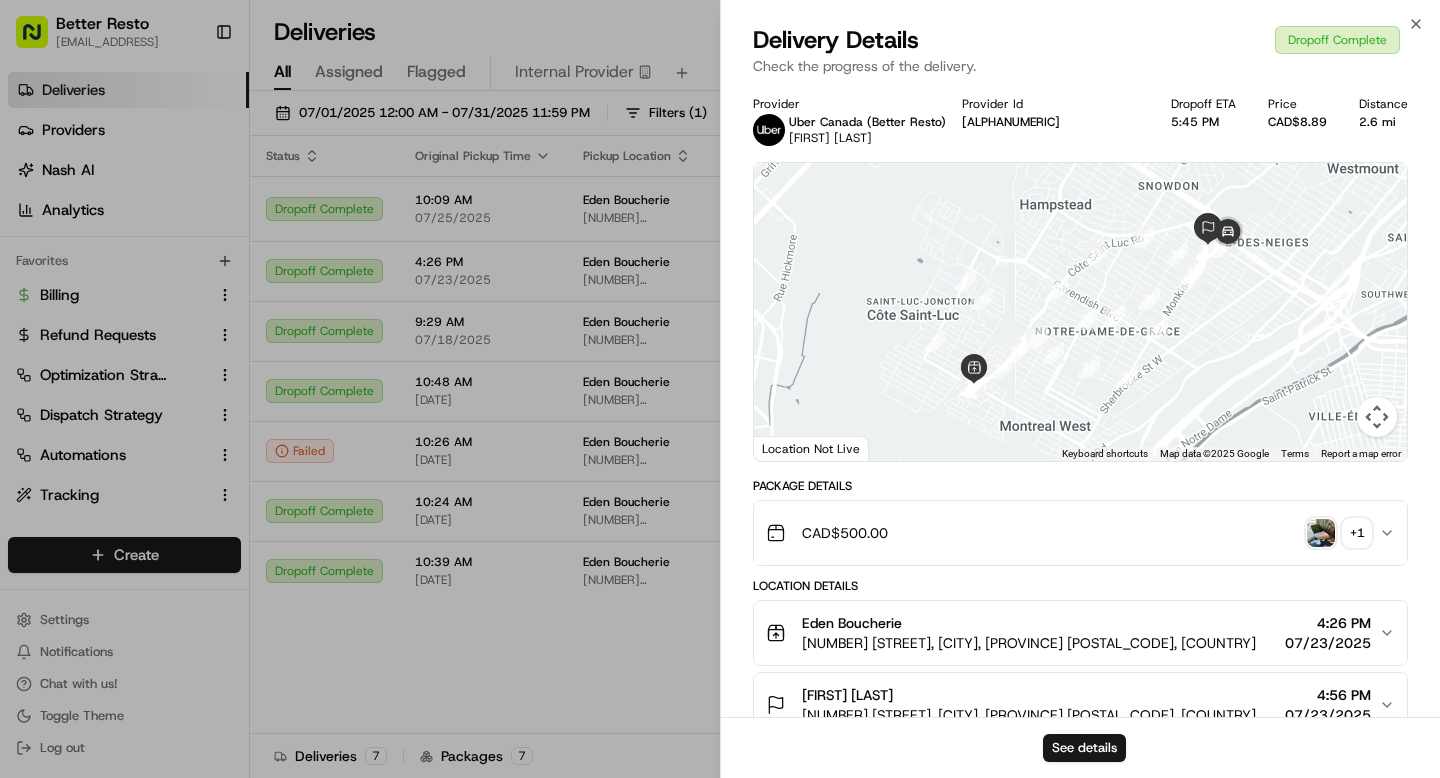 click on "CAD$ 500.00 + 1" at bounding box center [1072, 533] 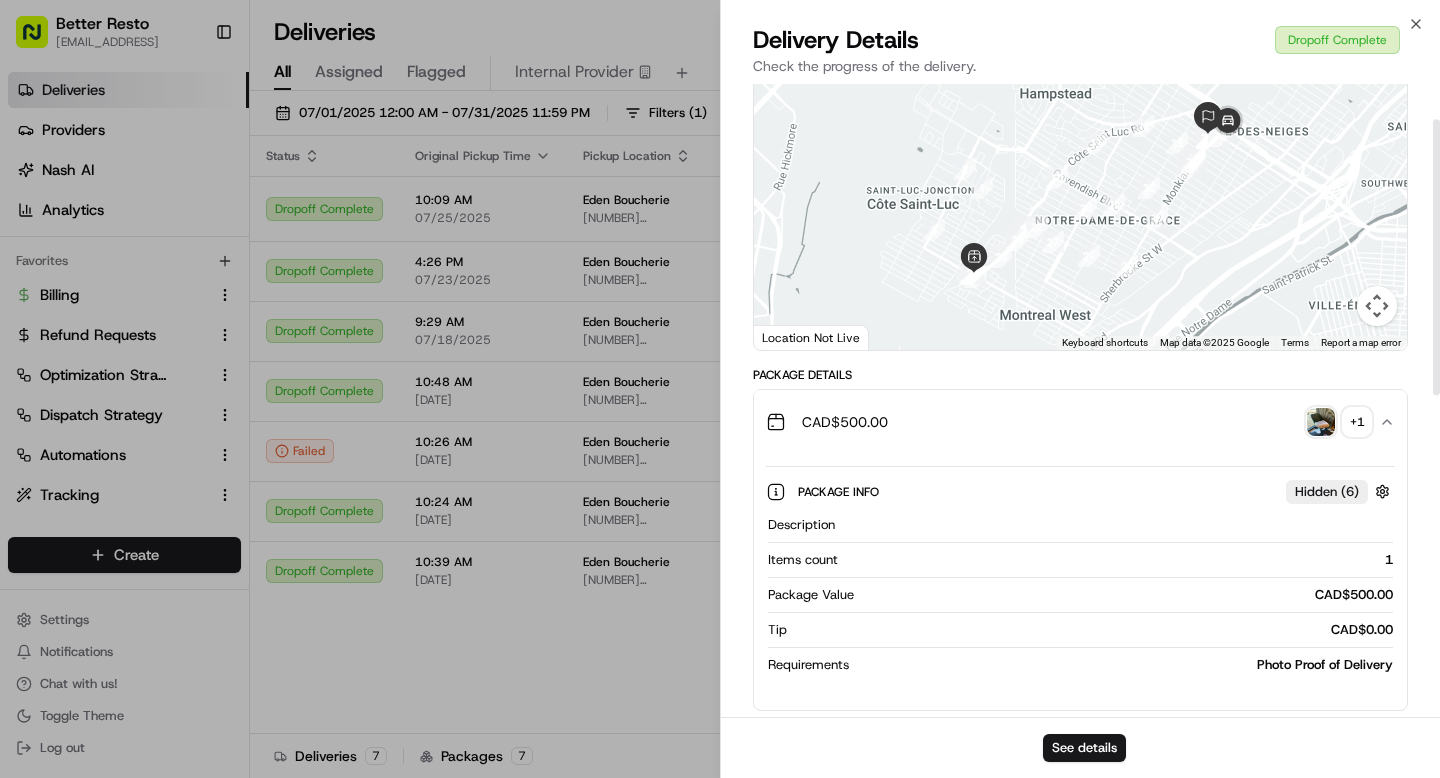 scroll, scrollTop: 0, scrollLeft: 0, axis: both 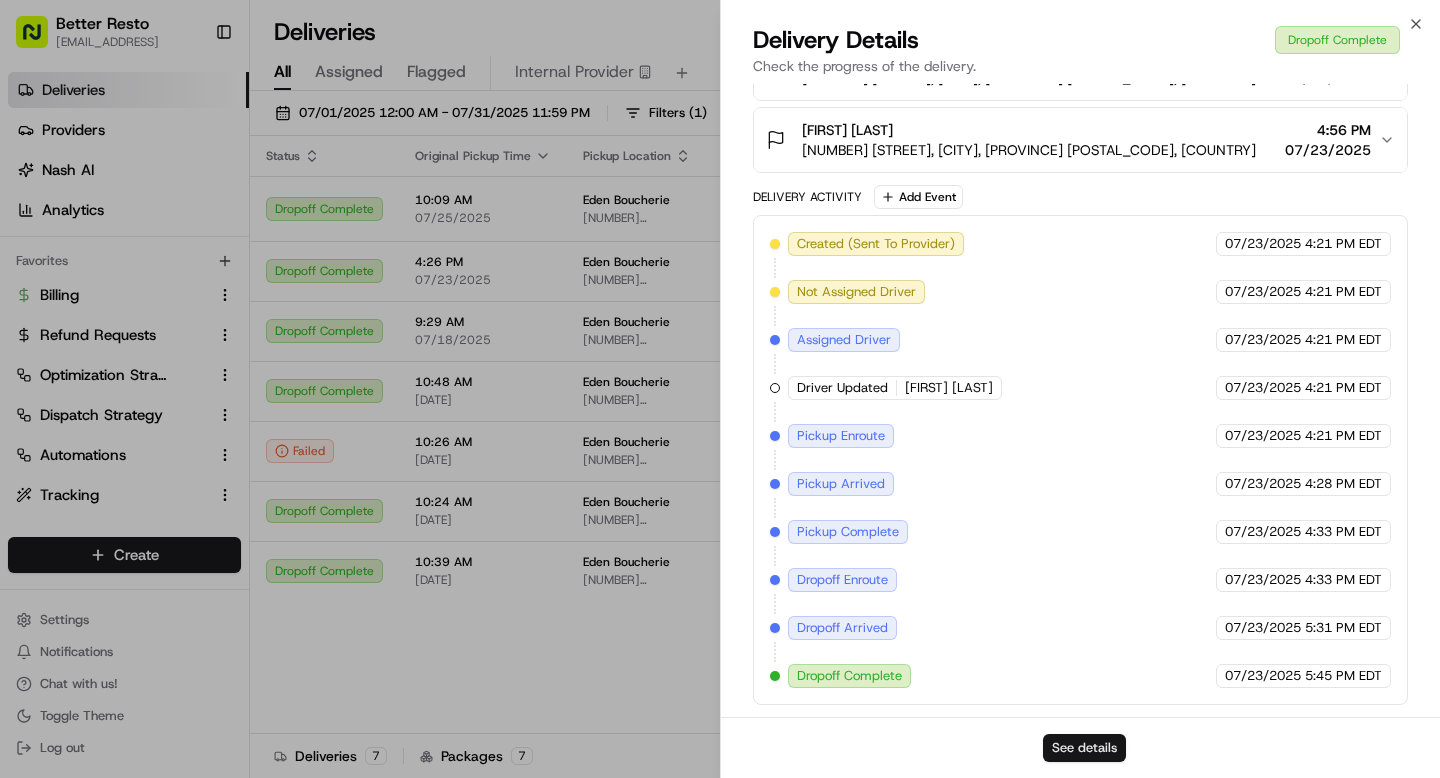 click on "See details" at bounding box center [1084, 748] 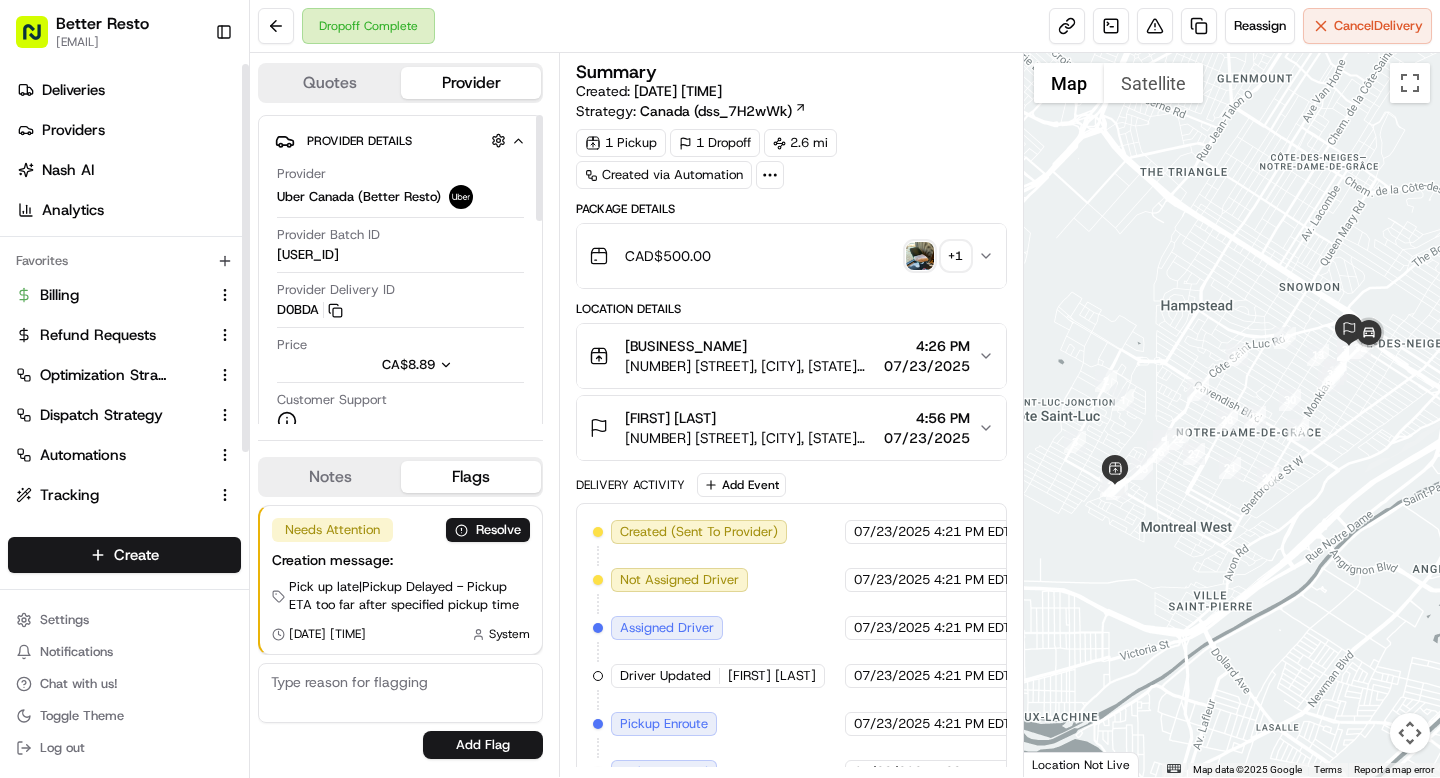 scroll, scrollTop: 0, scrollLeft: 0, axis: both 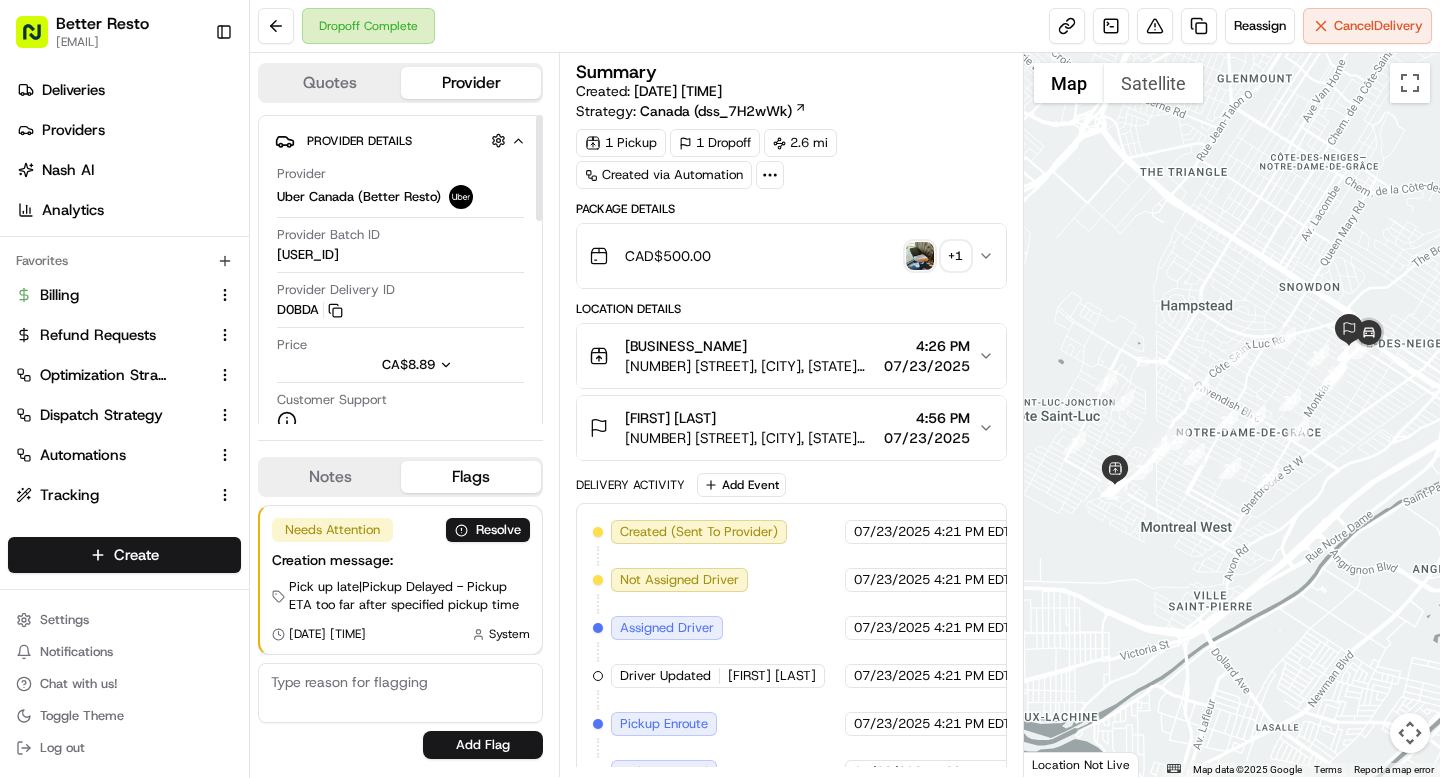 click 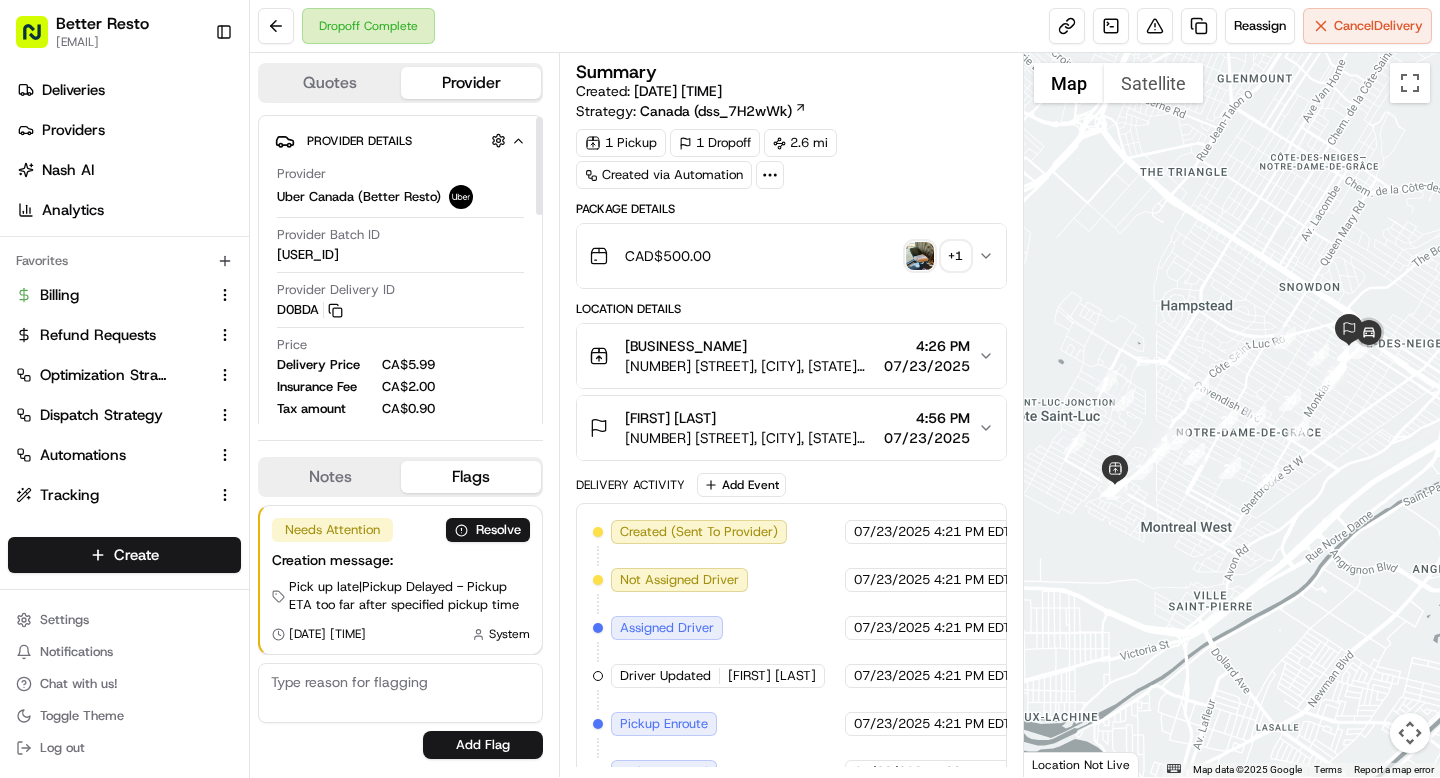 scroll, scrollTop: 33, scrollLeft: 0, axis: vertical 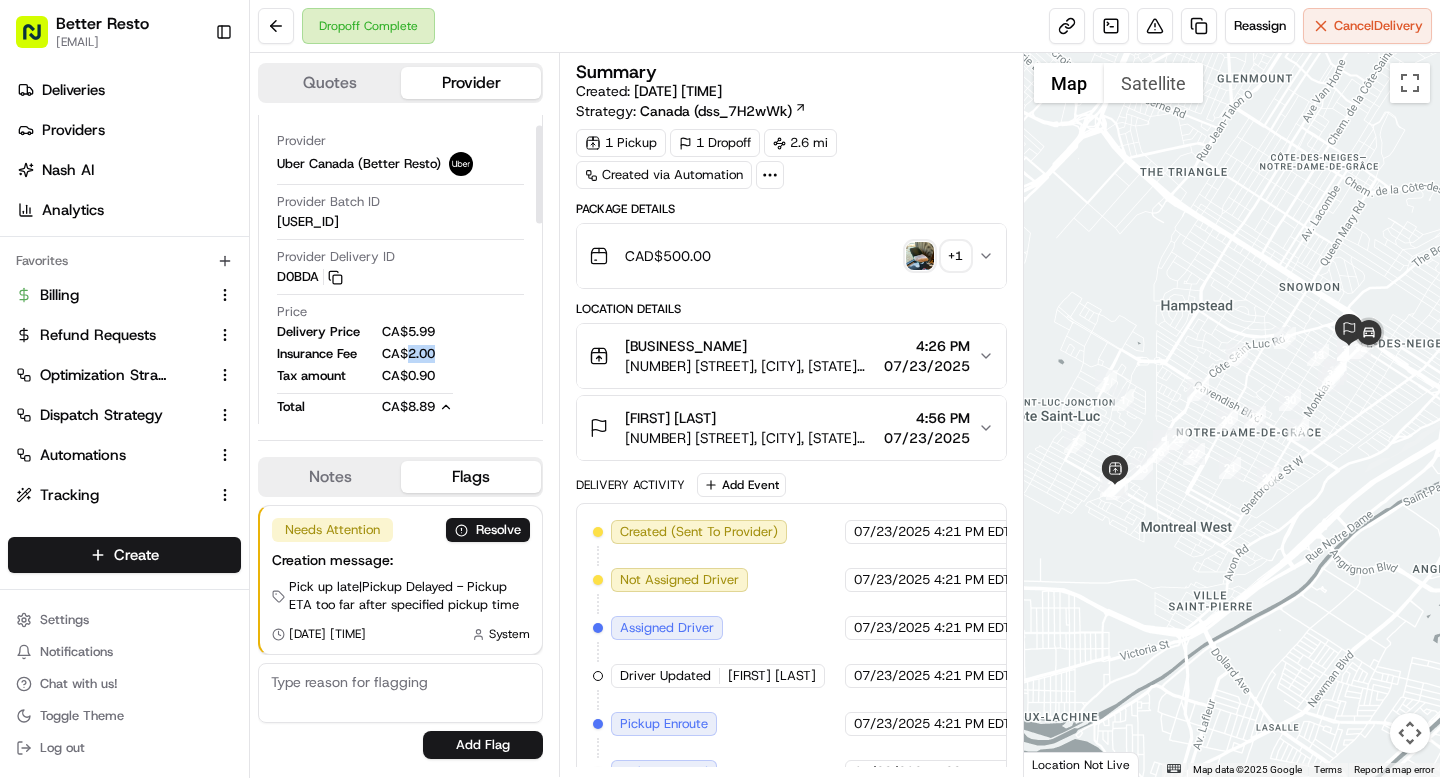 drag, startPoint x: 406, startPoint y: 355, endPoint x: 448, endPoint y: 355, distance: 42 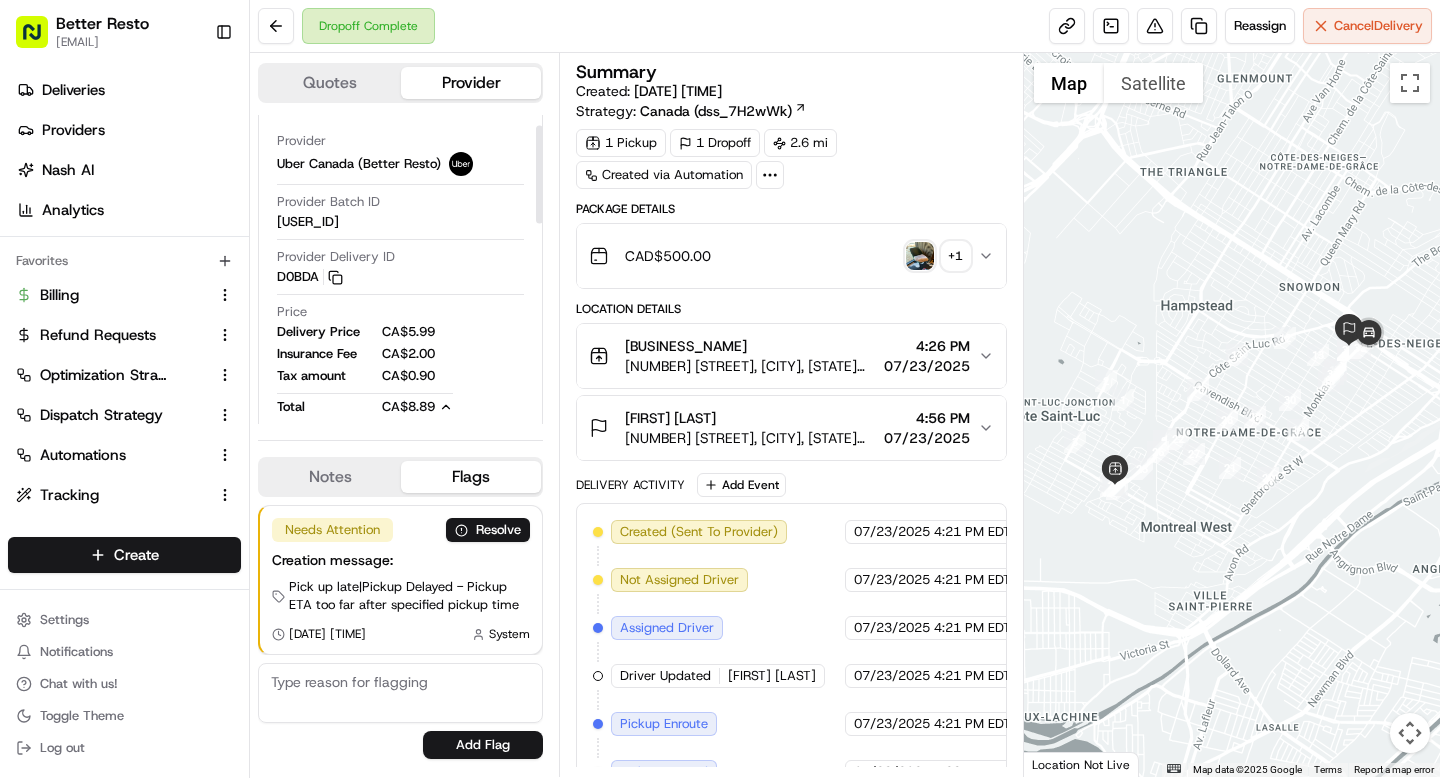click 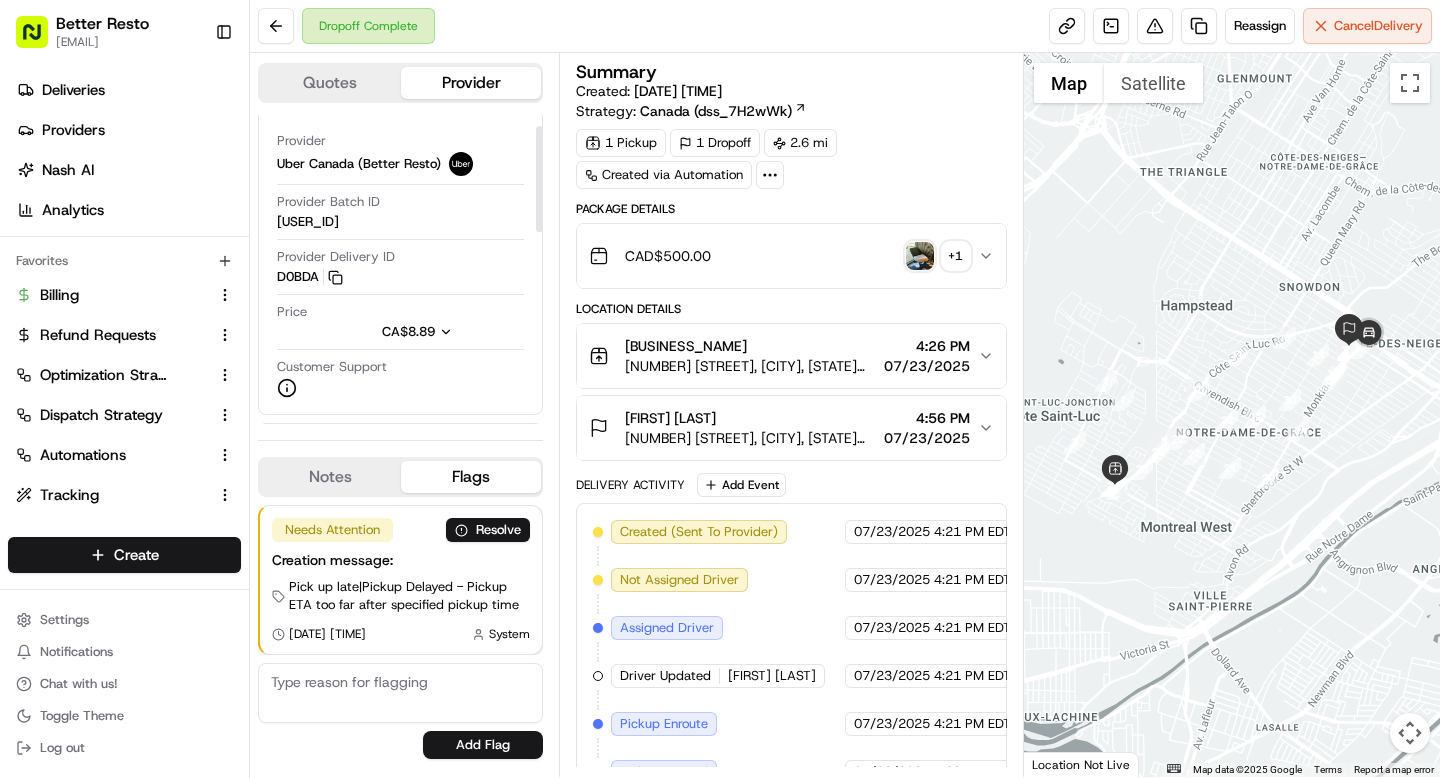 scroll, scrollTop: 0, scrollLeft: 0, axis: both 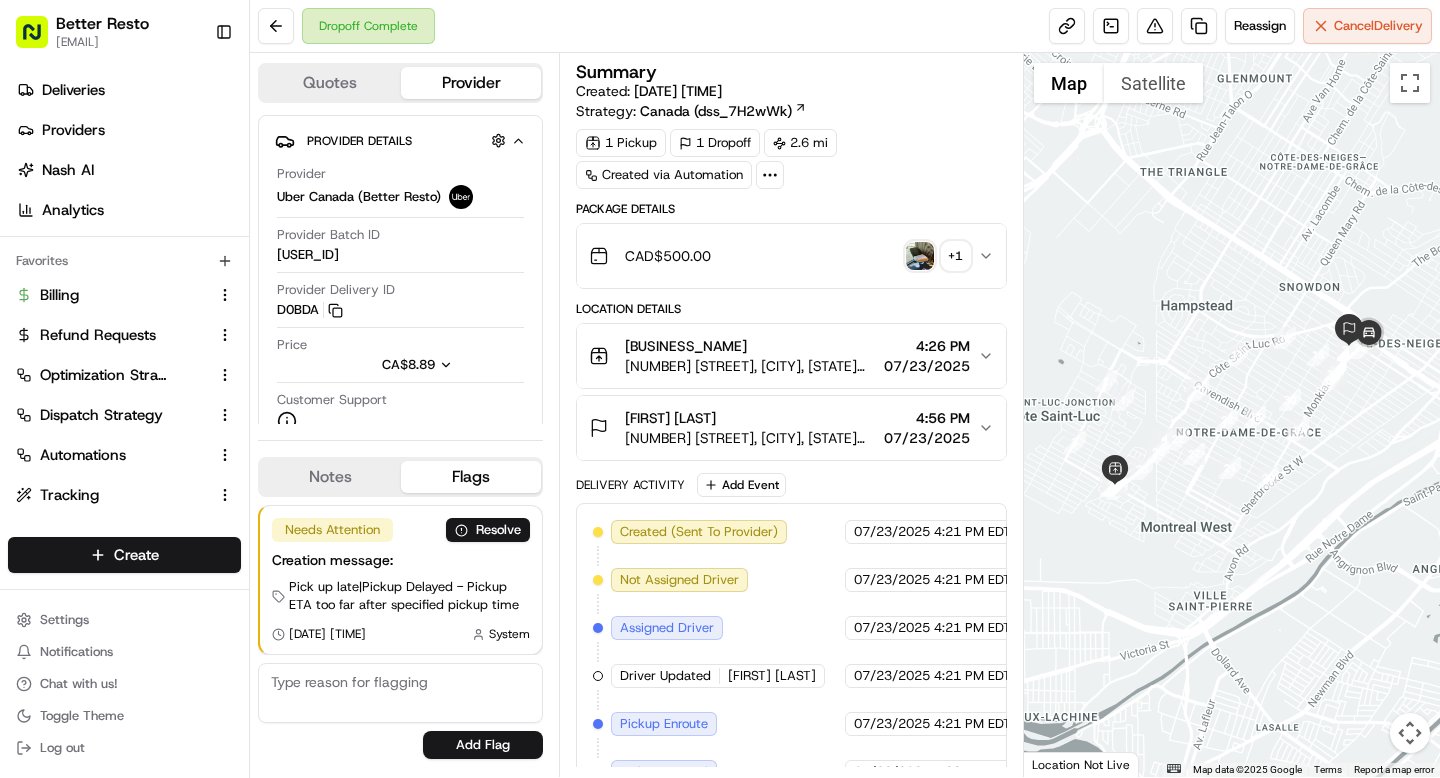 type 